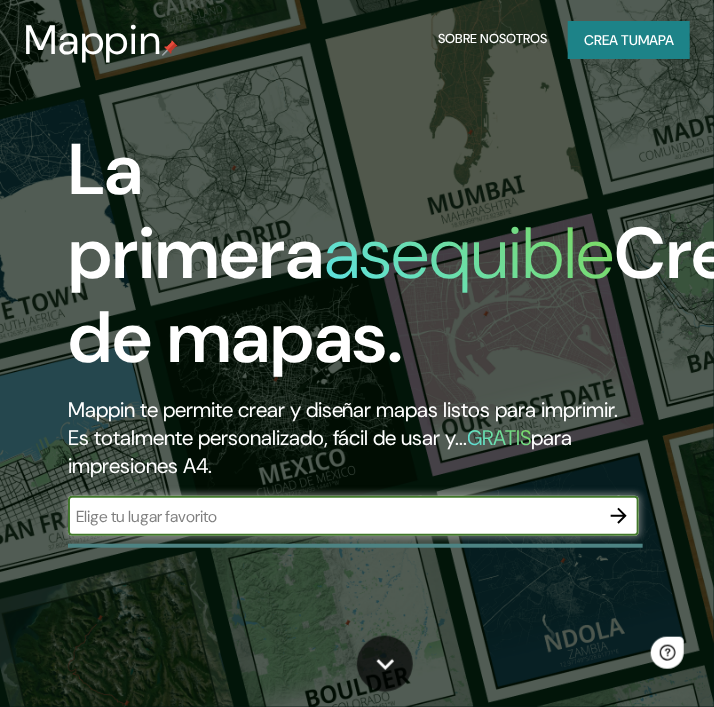 scroll, scrollTop: 0, scrollLeft: 0, axis: both 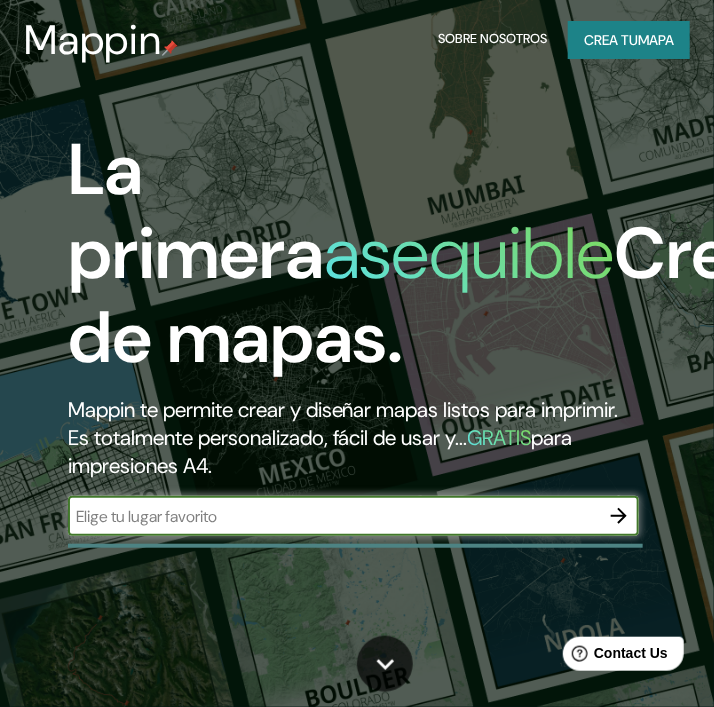 click at bounding box center (333, 516) 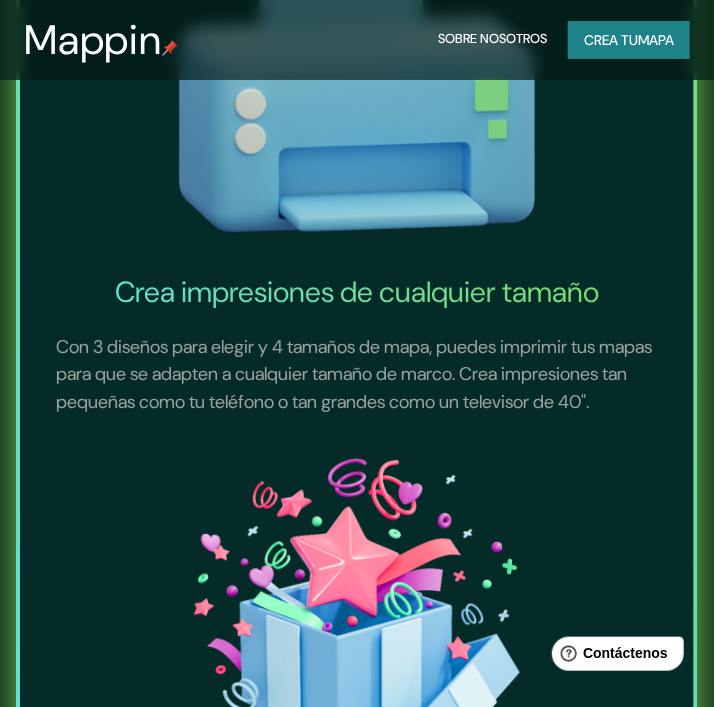 scroll, scrollTop: 1500, scrollLeft: 0, axis: vertical 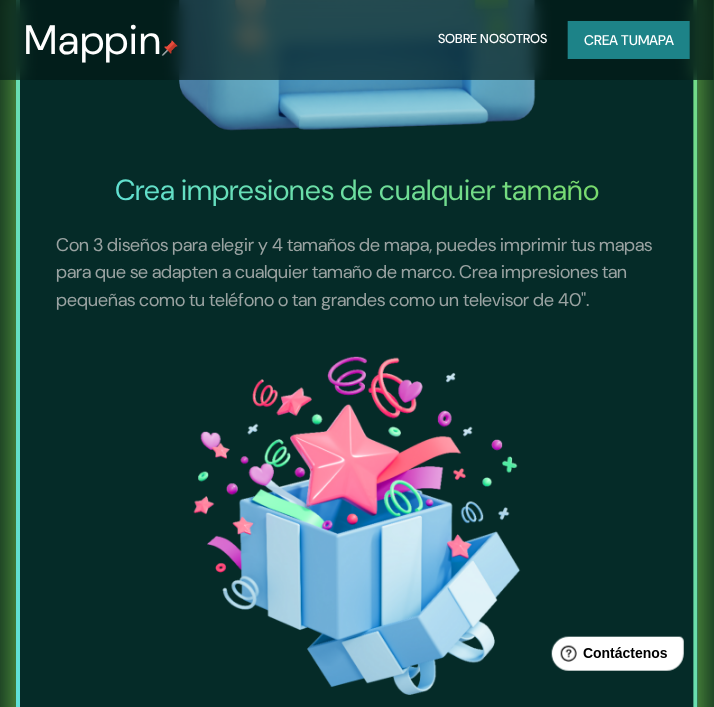 click on "mapa" at bounding box center (656, 40) 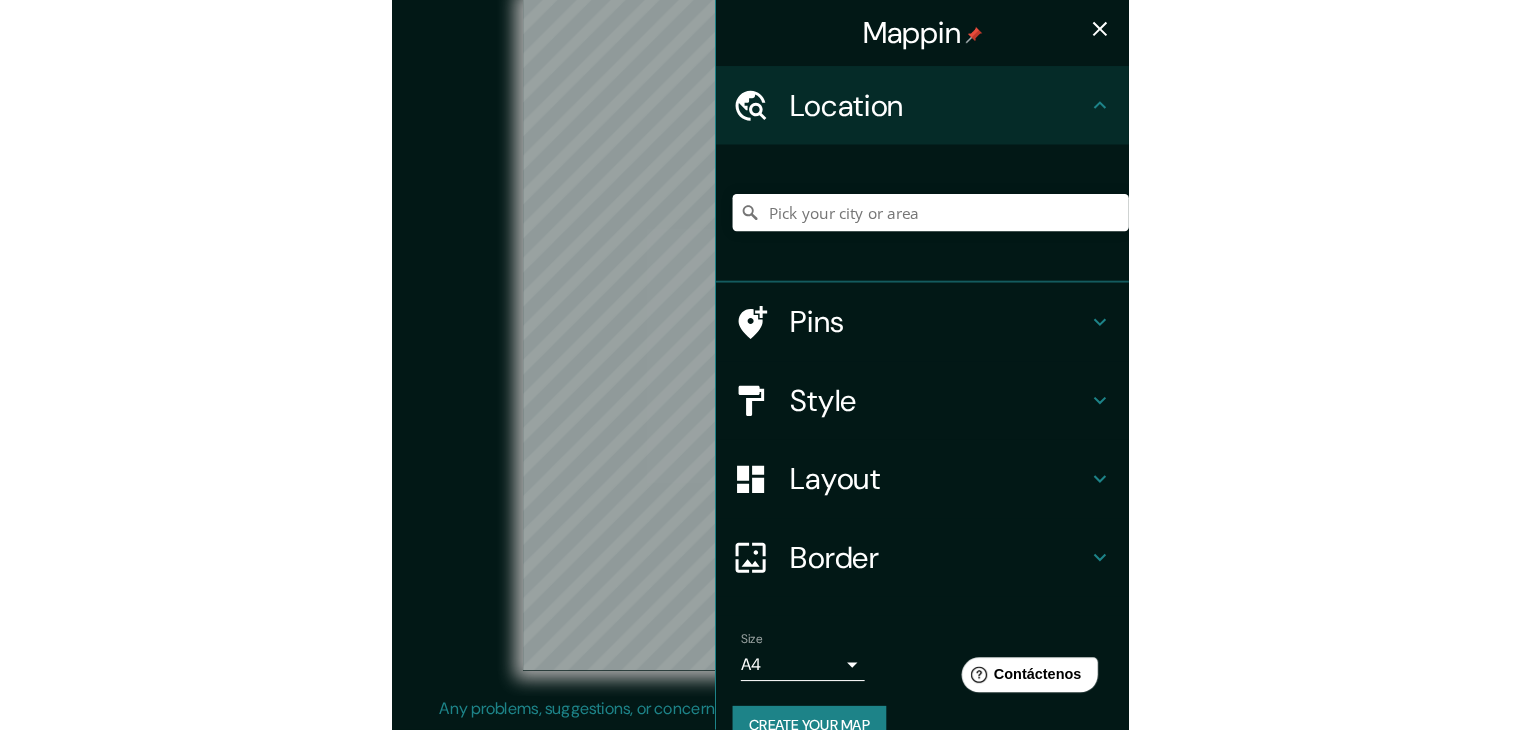 scroll, scrollTop: 0, scrollLeft: 0, axis: both 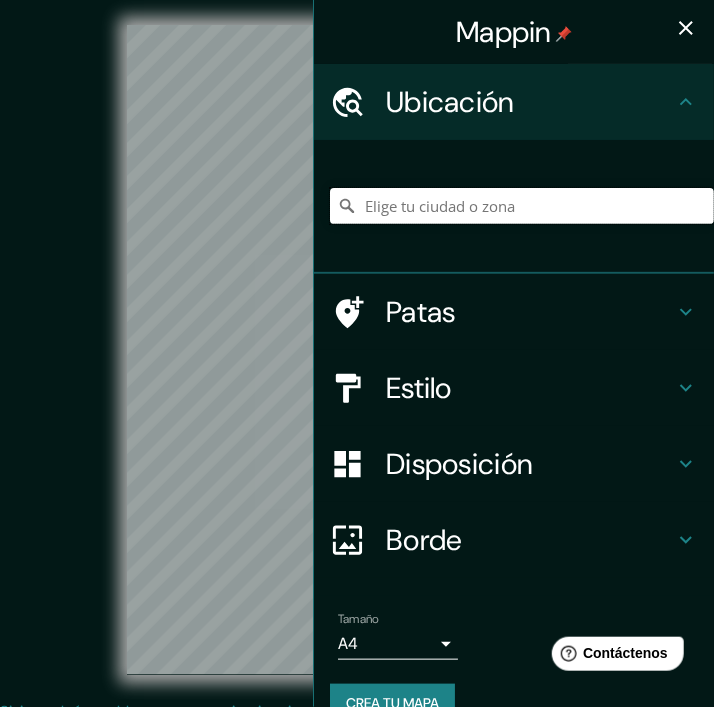 click at bounding box center [522, 206] 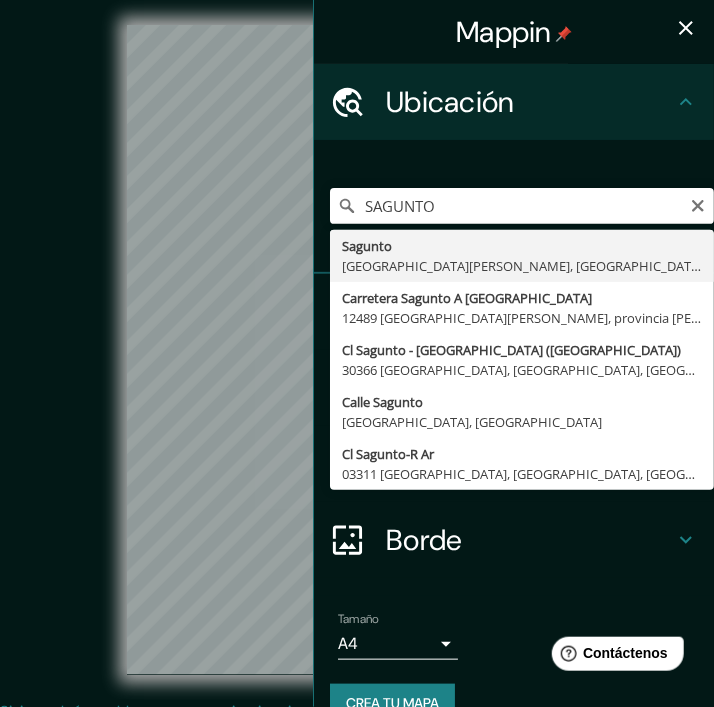 type on "Sagunto, [GEOGRAPHIC_DATA][PERSON_NAME], [GEOGRAPHIC_DATA]" 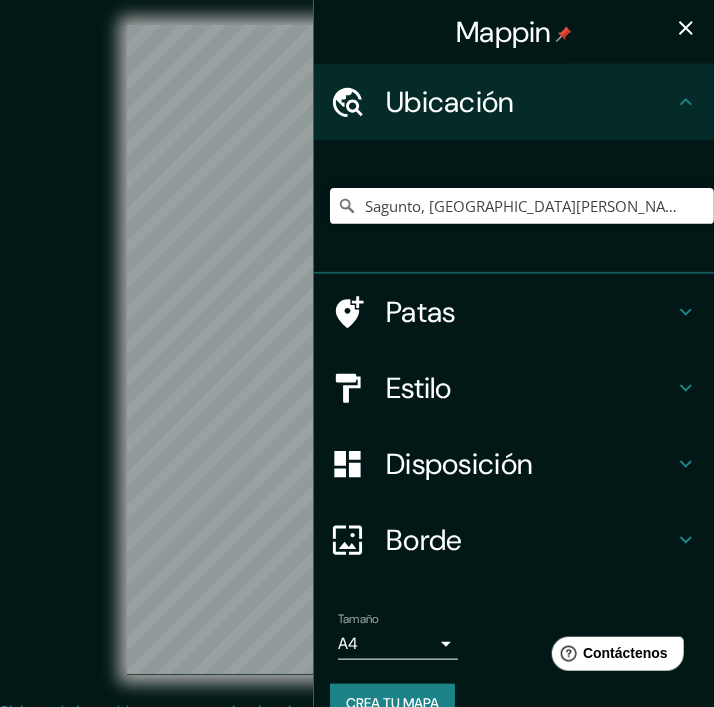 click on "© Mapbox   © OpenStreetMap   Improve this map" at bounding box center [357, 350] 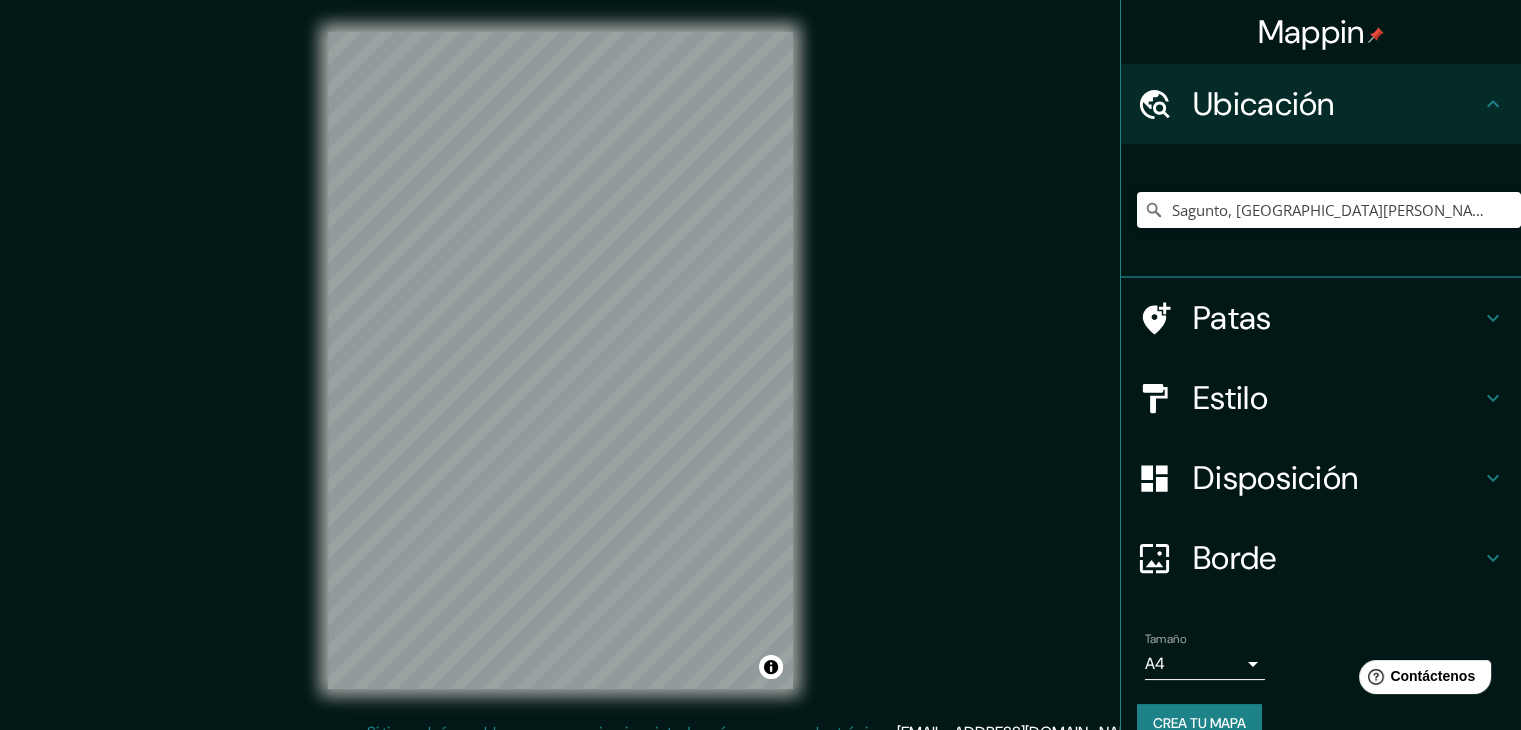click on "© Mapbox   © OpenStreetMap   Improve this map" at bounding box center (560, 360) 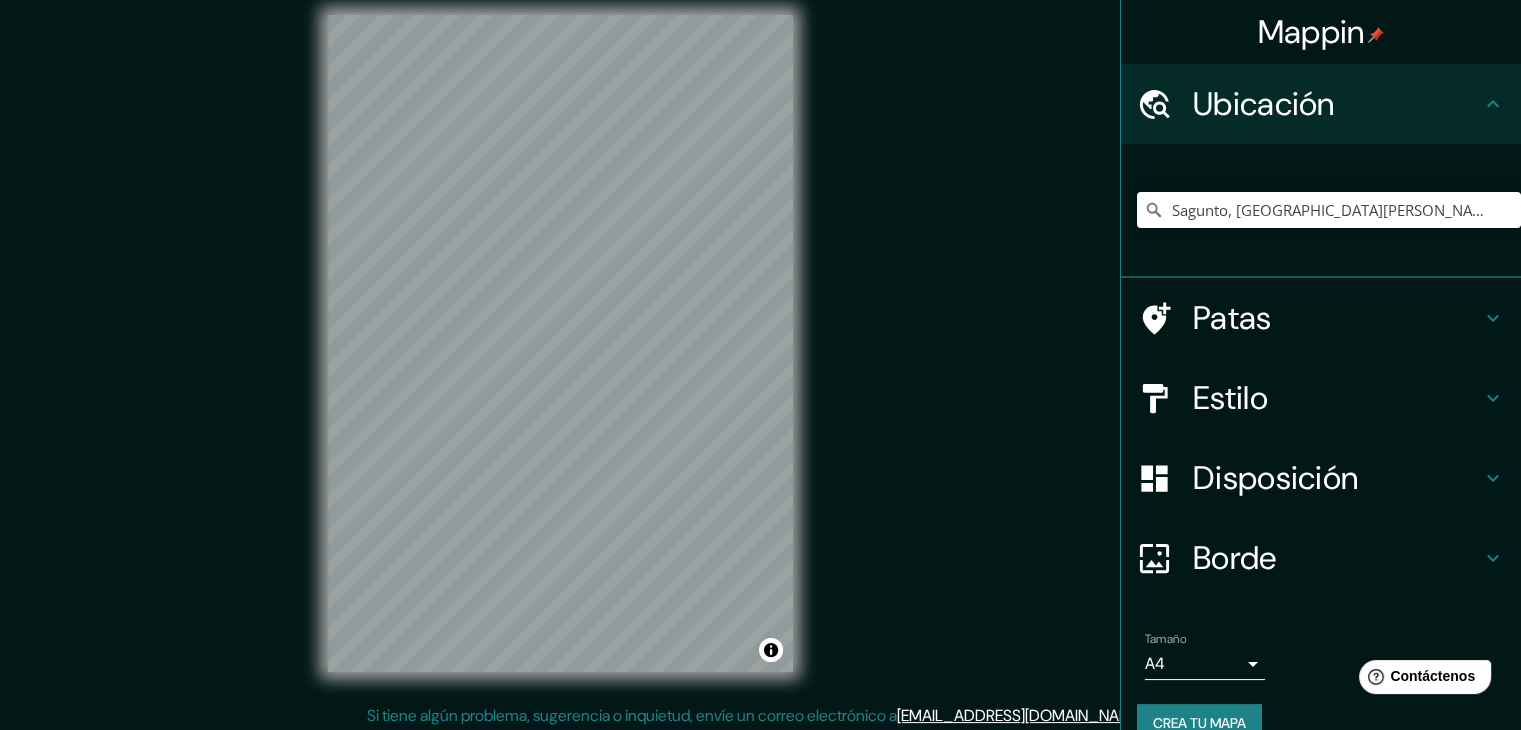 scroll, scrollTop: 23, scrollLeft: 0, axis: vertical 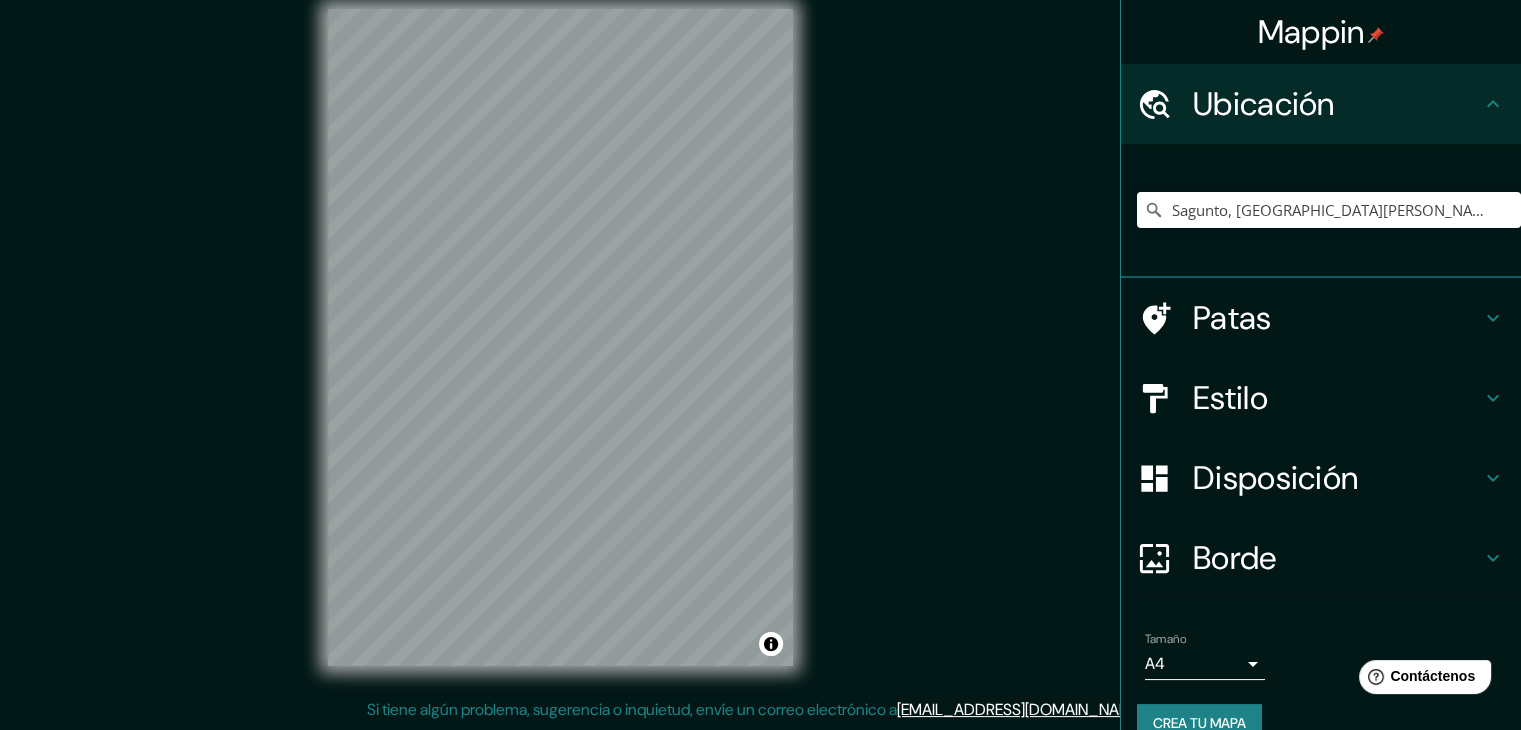 click on "© Mapbox   © OpenStreetMap   Improve this map" at bounding box center [560, 337] 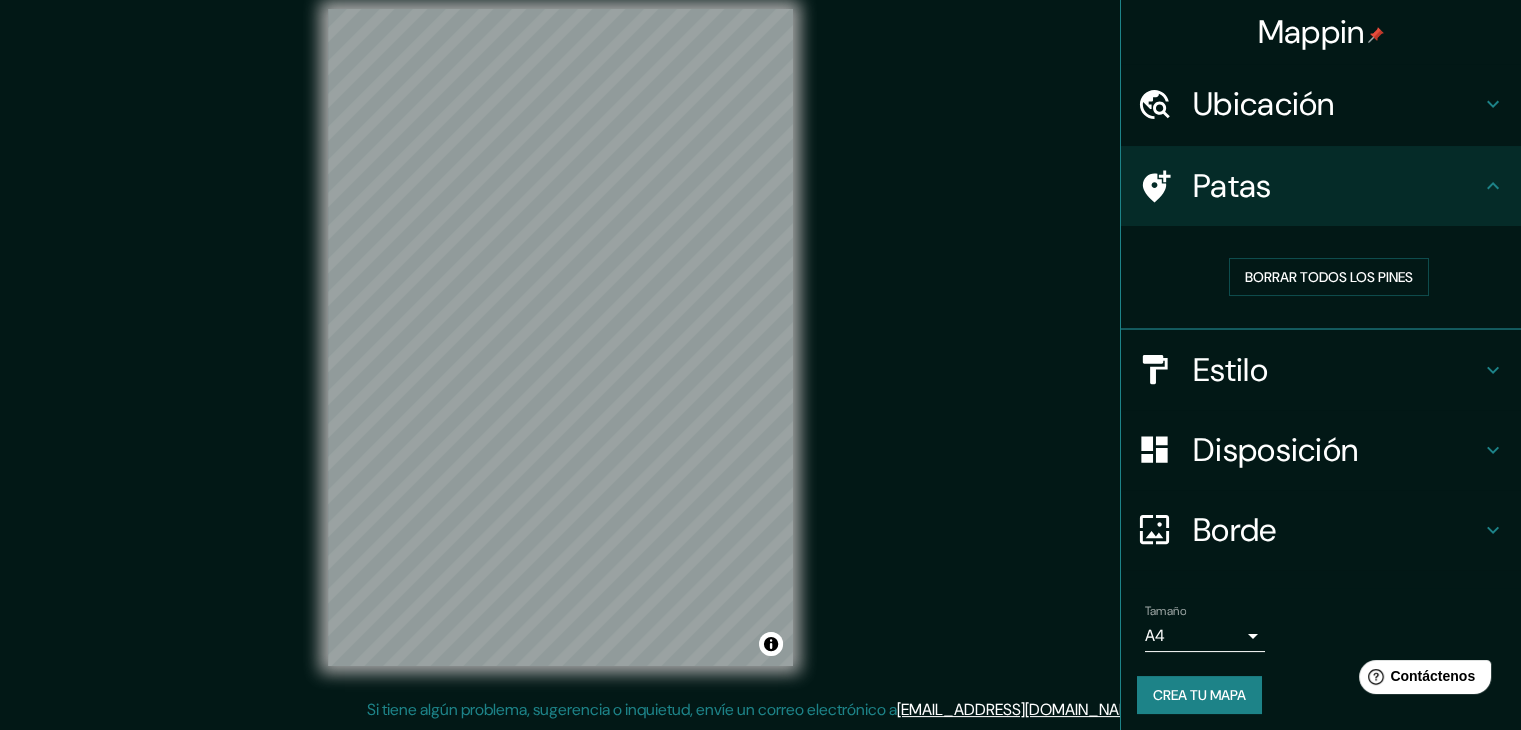 click on "Patas" at bounding box center [1337, 186] 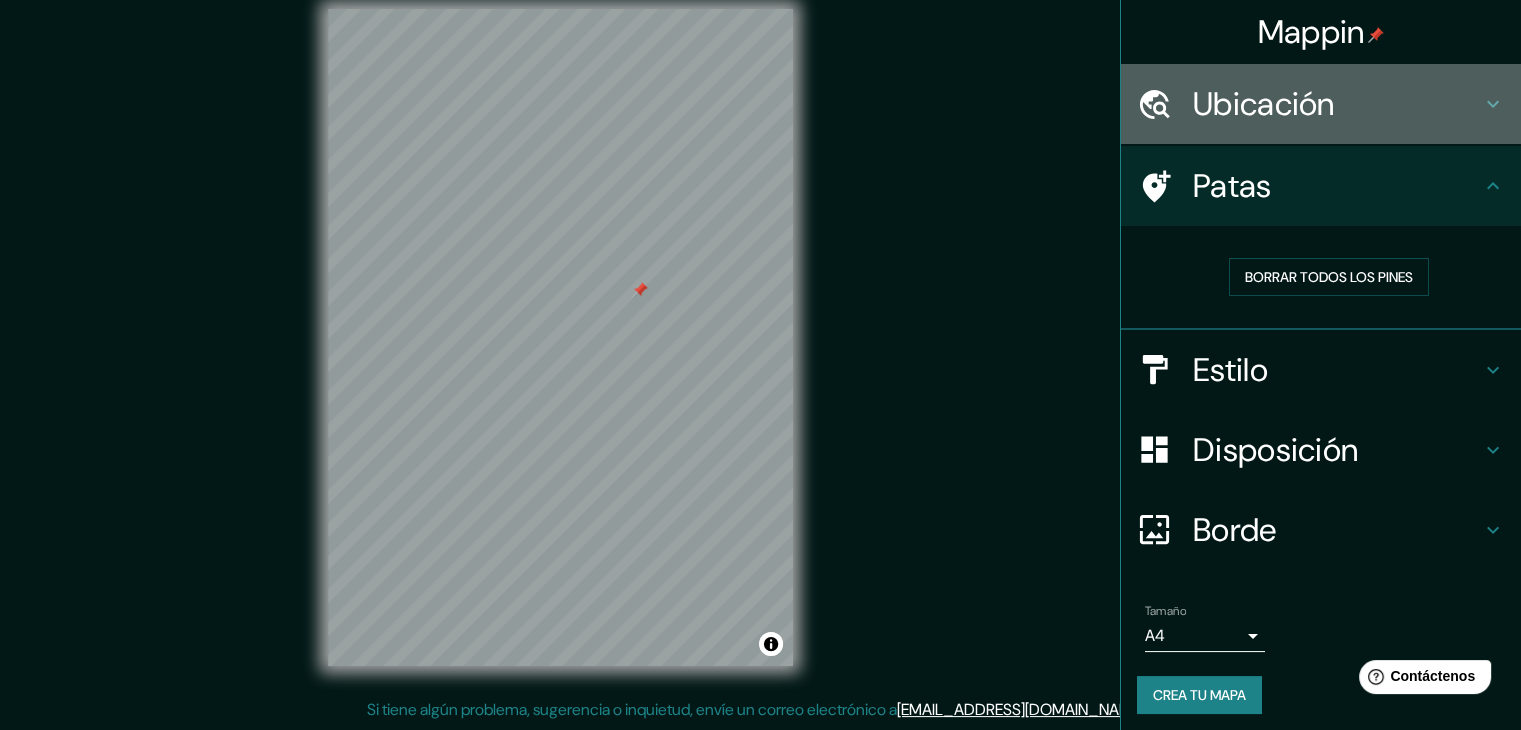 click on "Ubicación" at bounding box center [1264, 104] 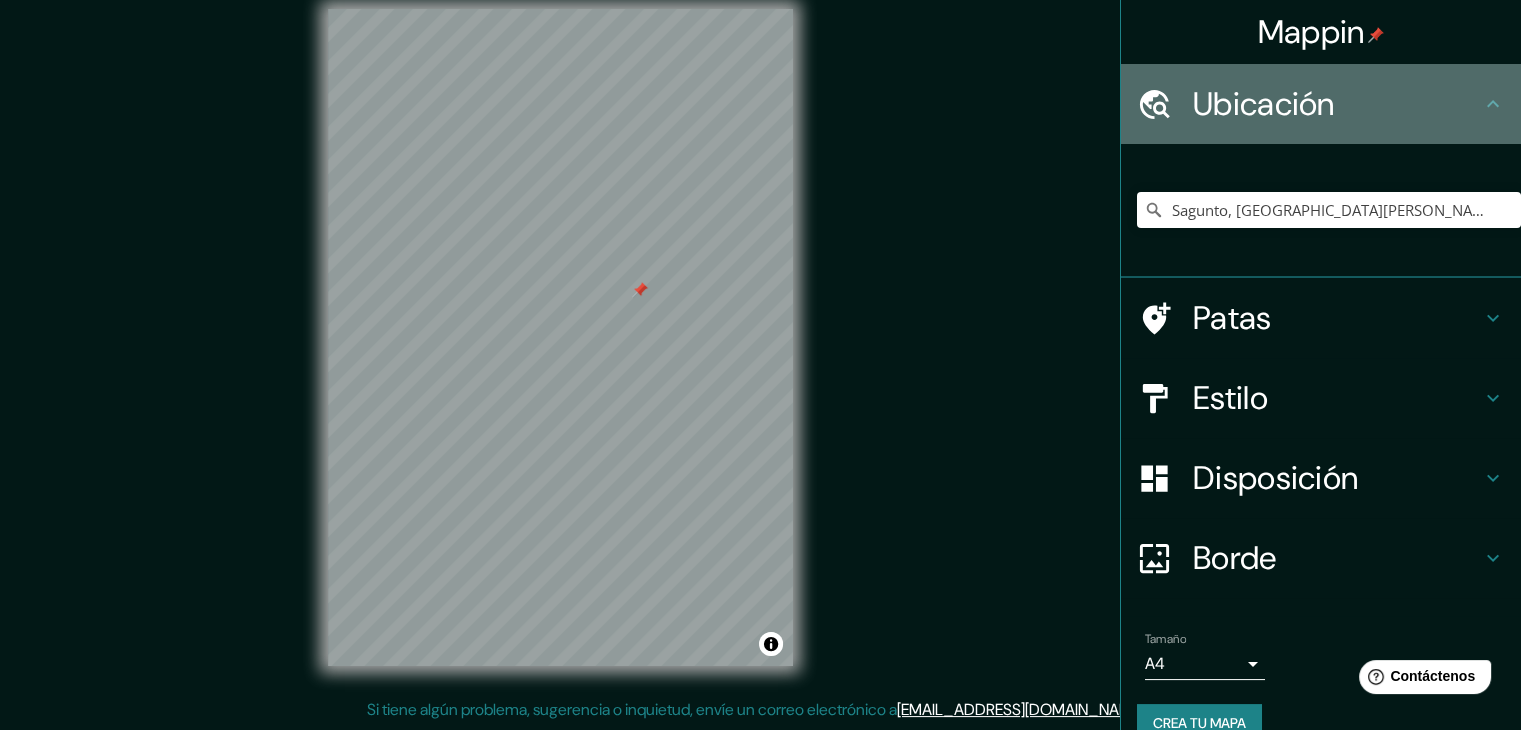 click on "Ubicación" at bounding box center (1264, 104) 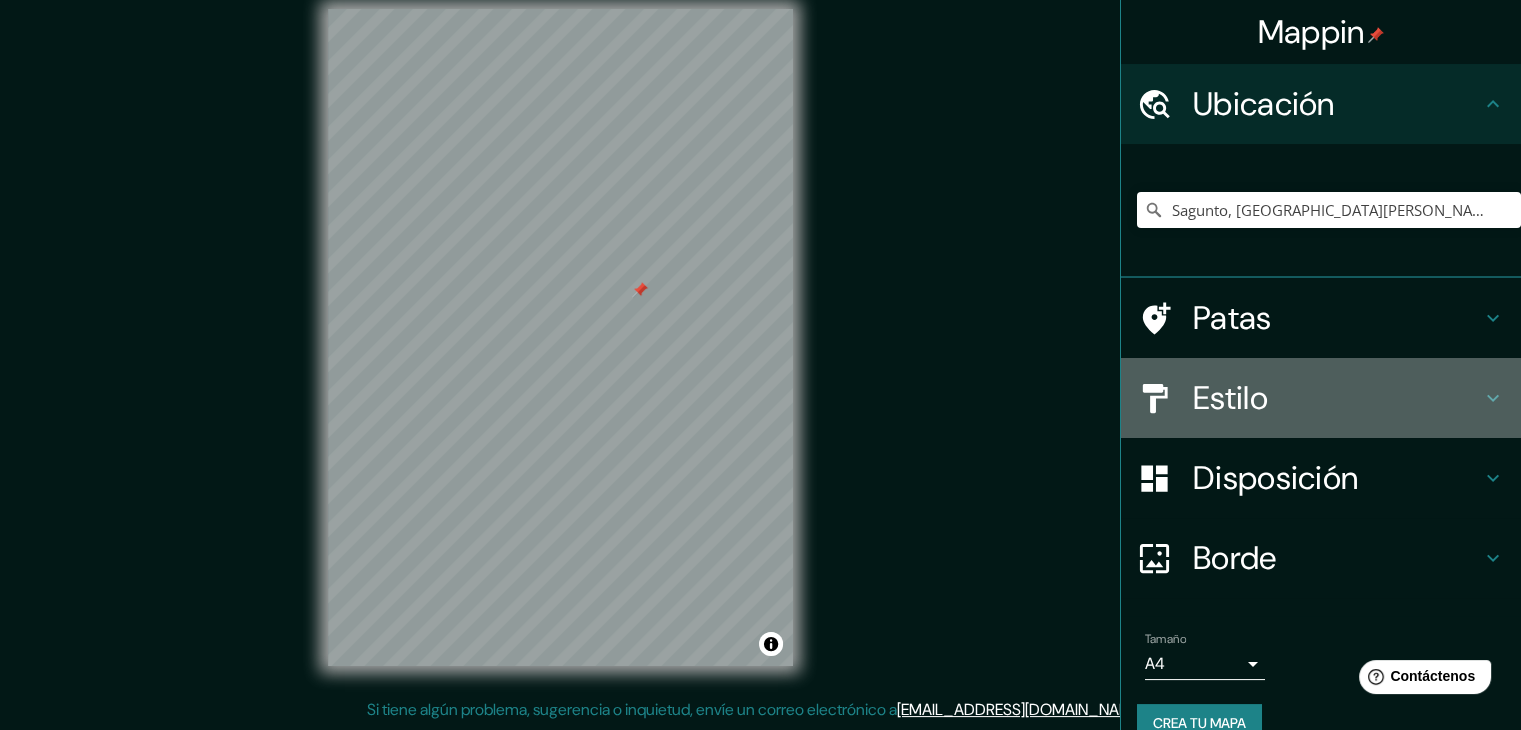 click on "Estilo" at bounding box center (1337, 398) 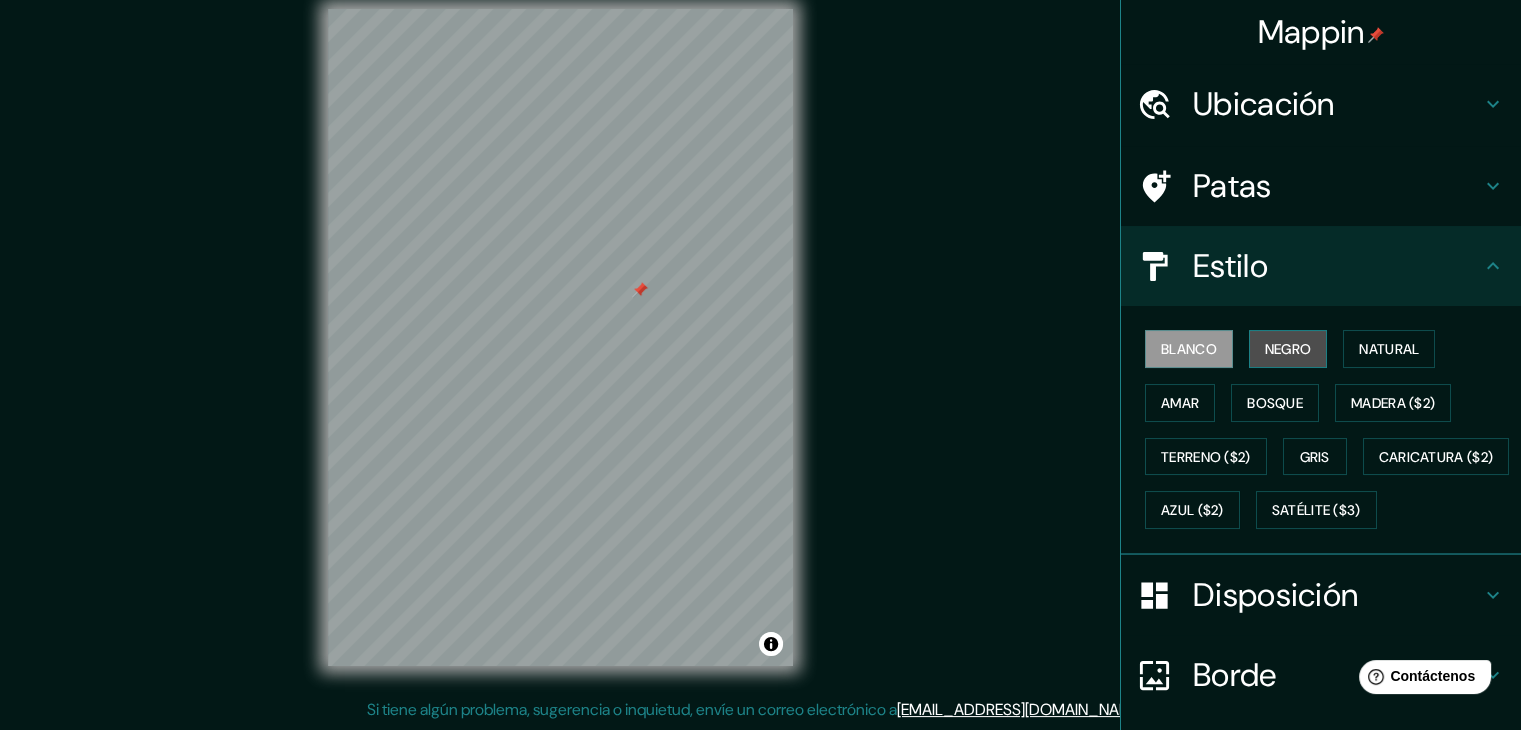 click on "Negro" at bounding box center [1288, 349] 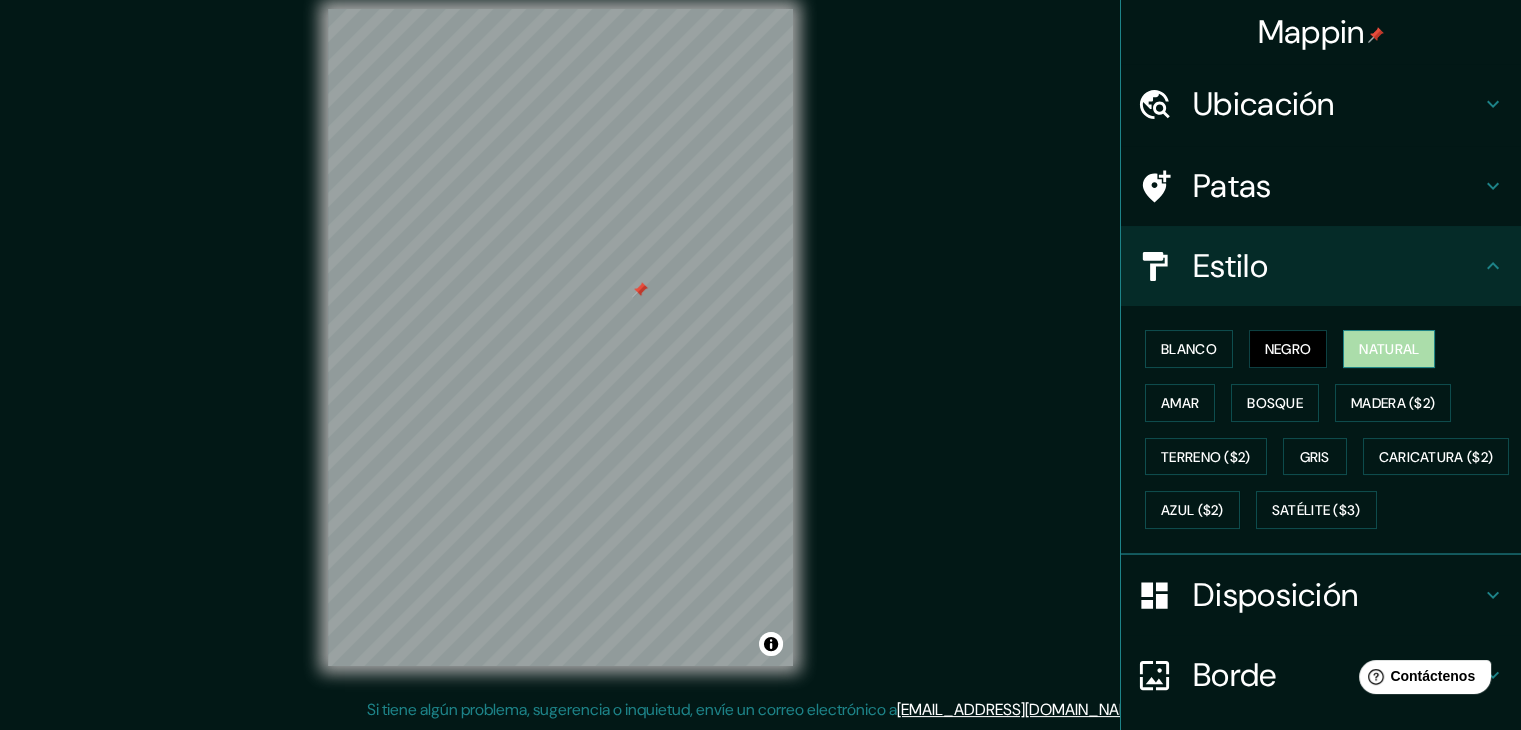click on "Natural" at bounding box center [1389, 349] 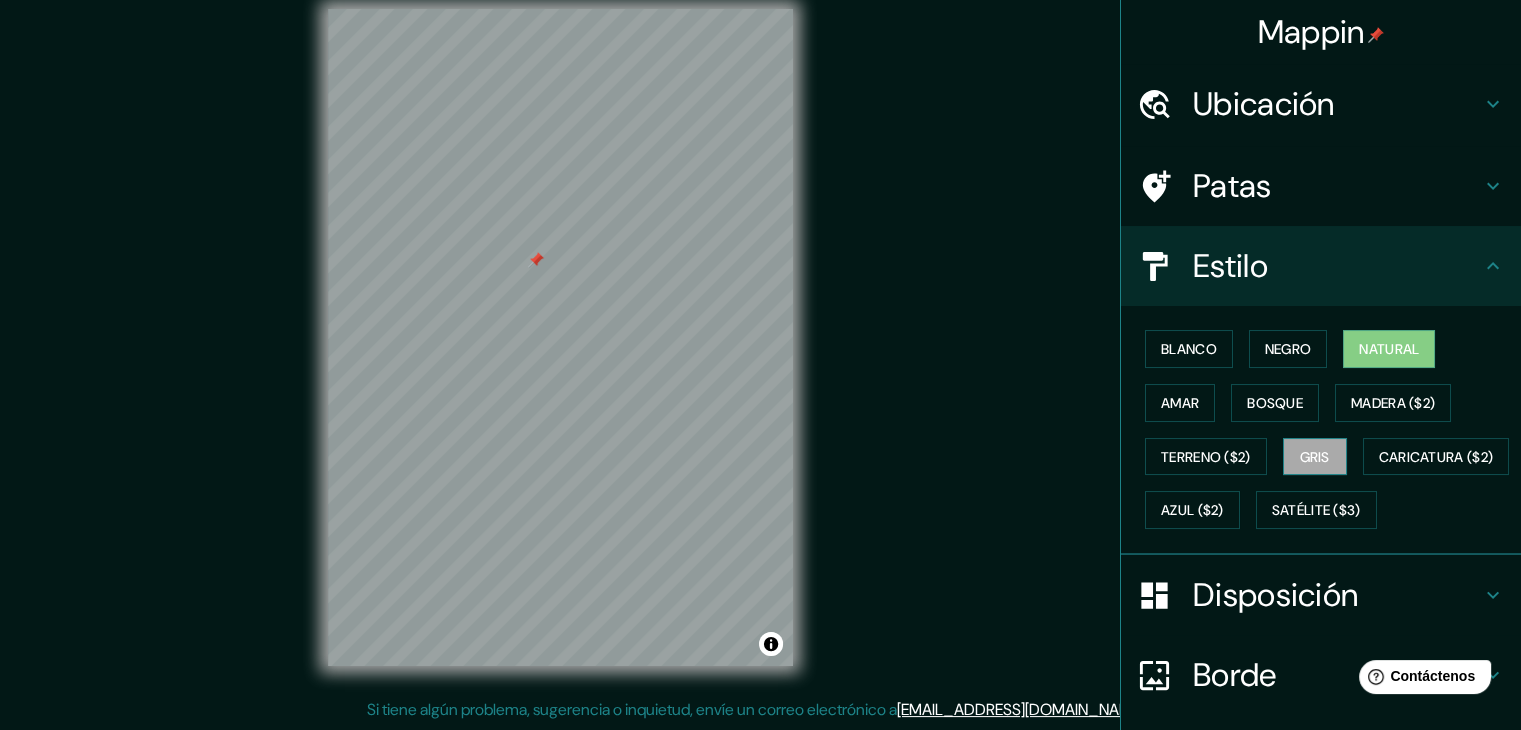 click on "Gris" at bounding box center [1315, 457] 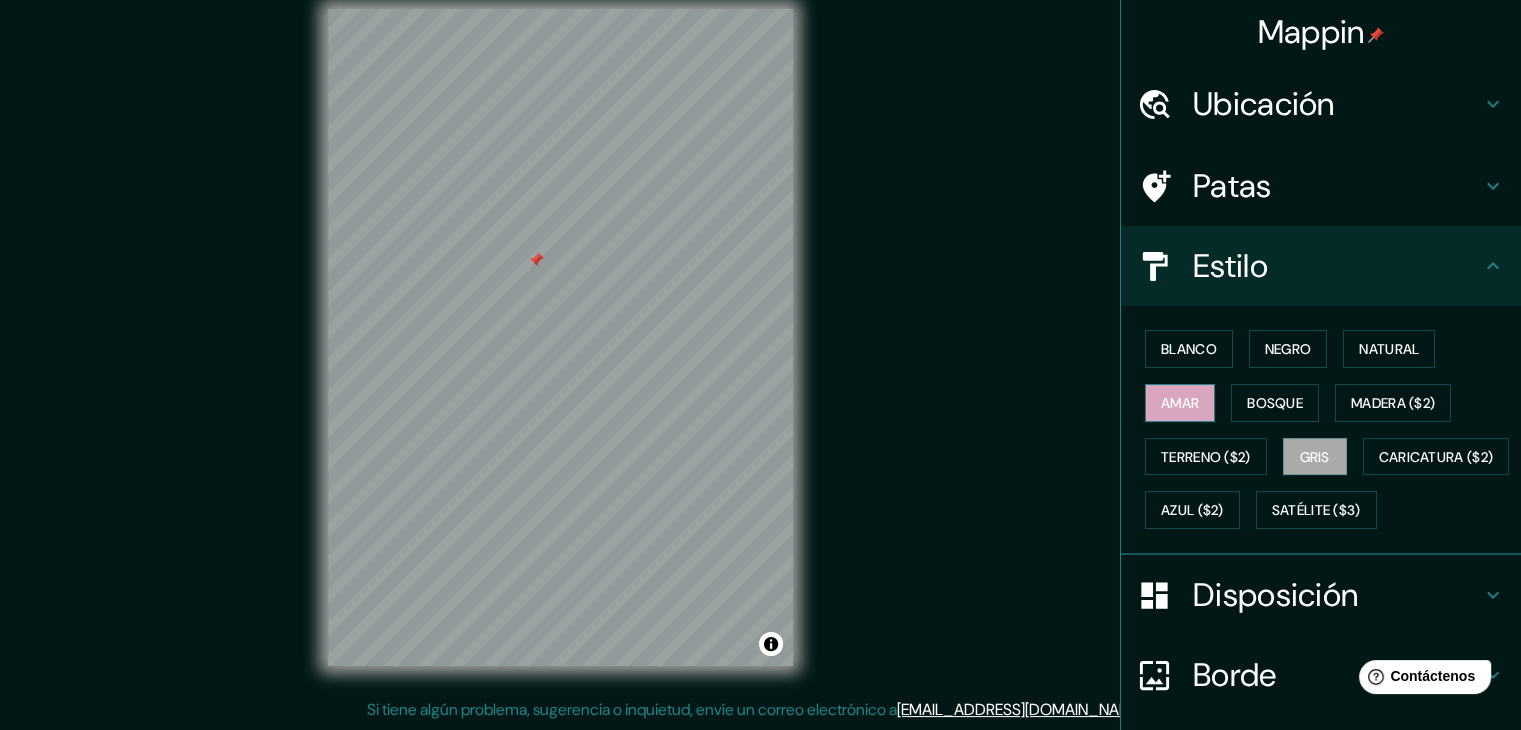 click on "Amar" at bounding box center [1180, 403] 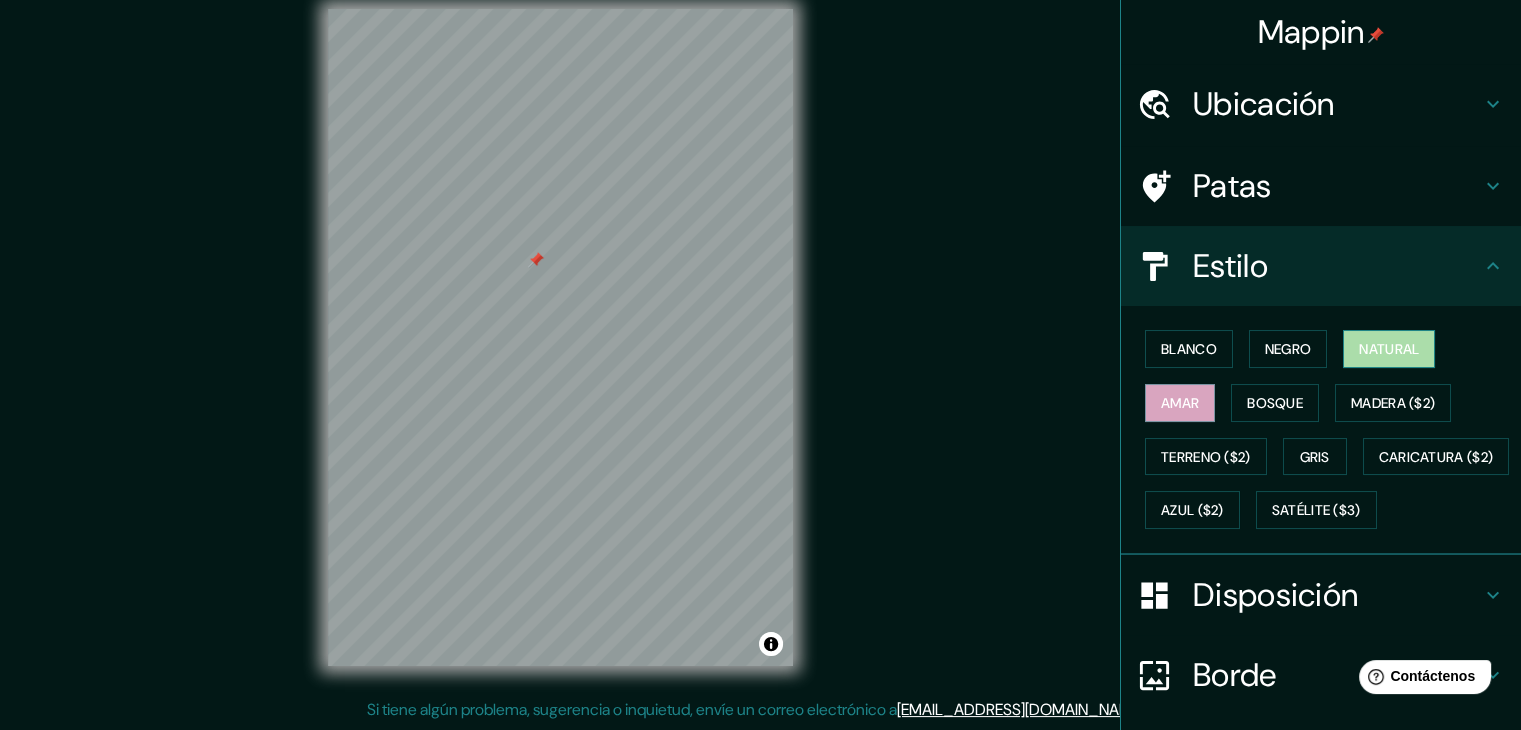click on "Natural" at bounding box center (1389, 349) 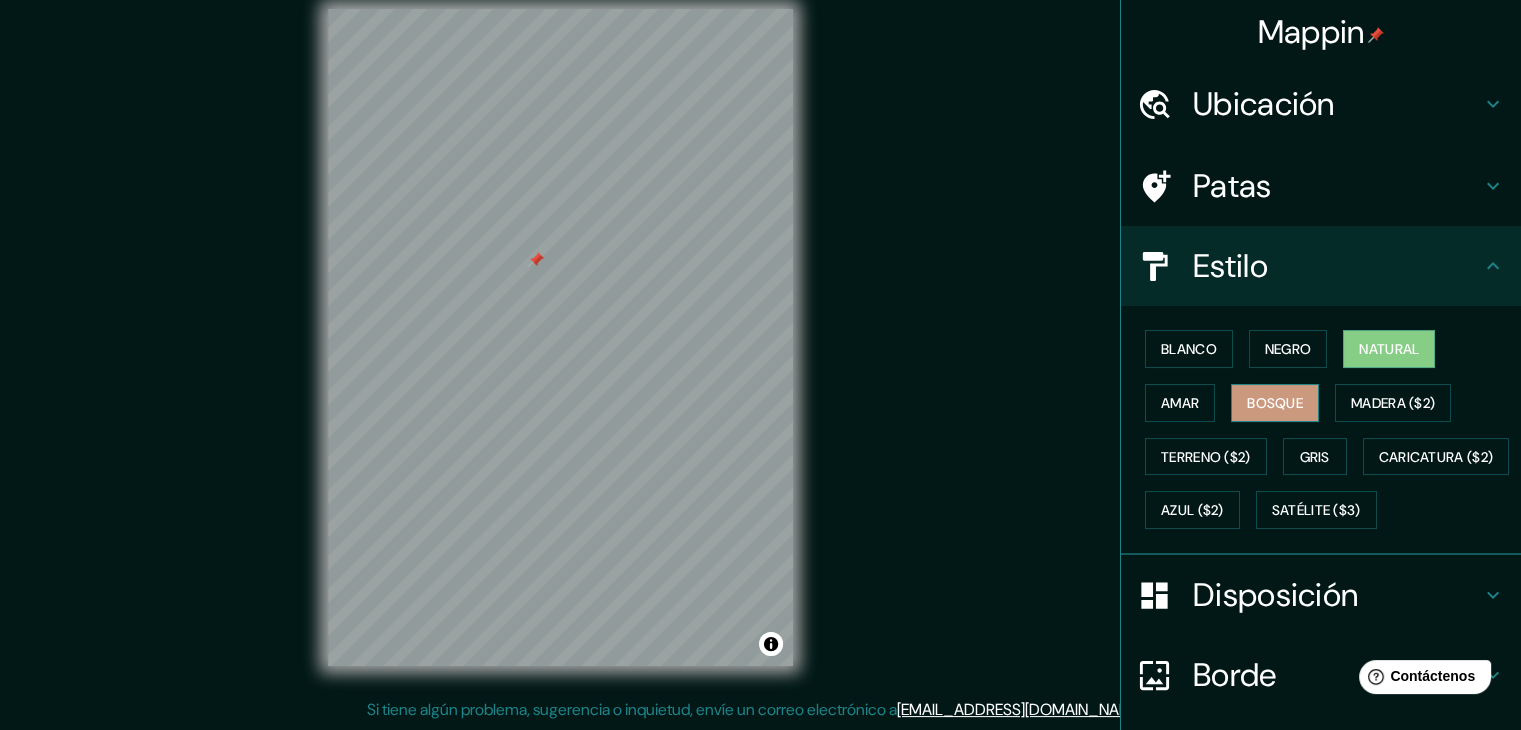 click on "Bosque" at bounding box center (1275, 403) 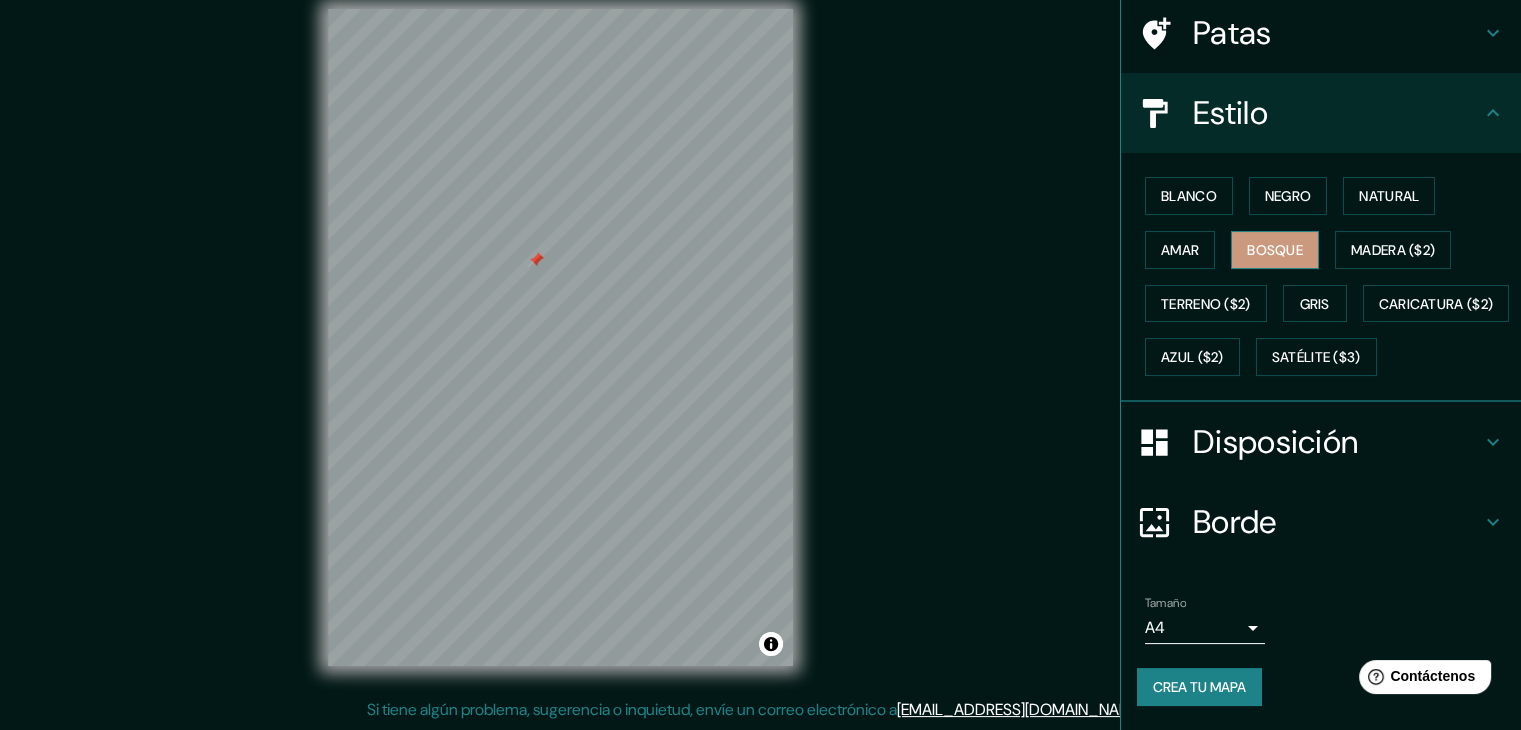 scroll, scrollTop: 202, scrollLeft: 0, axis: vertical 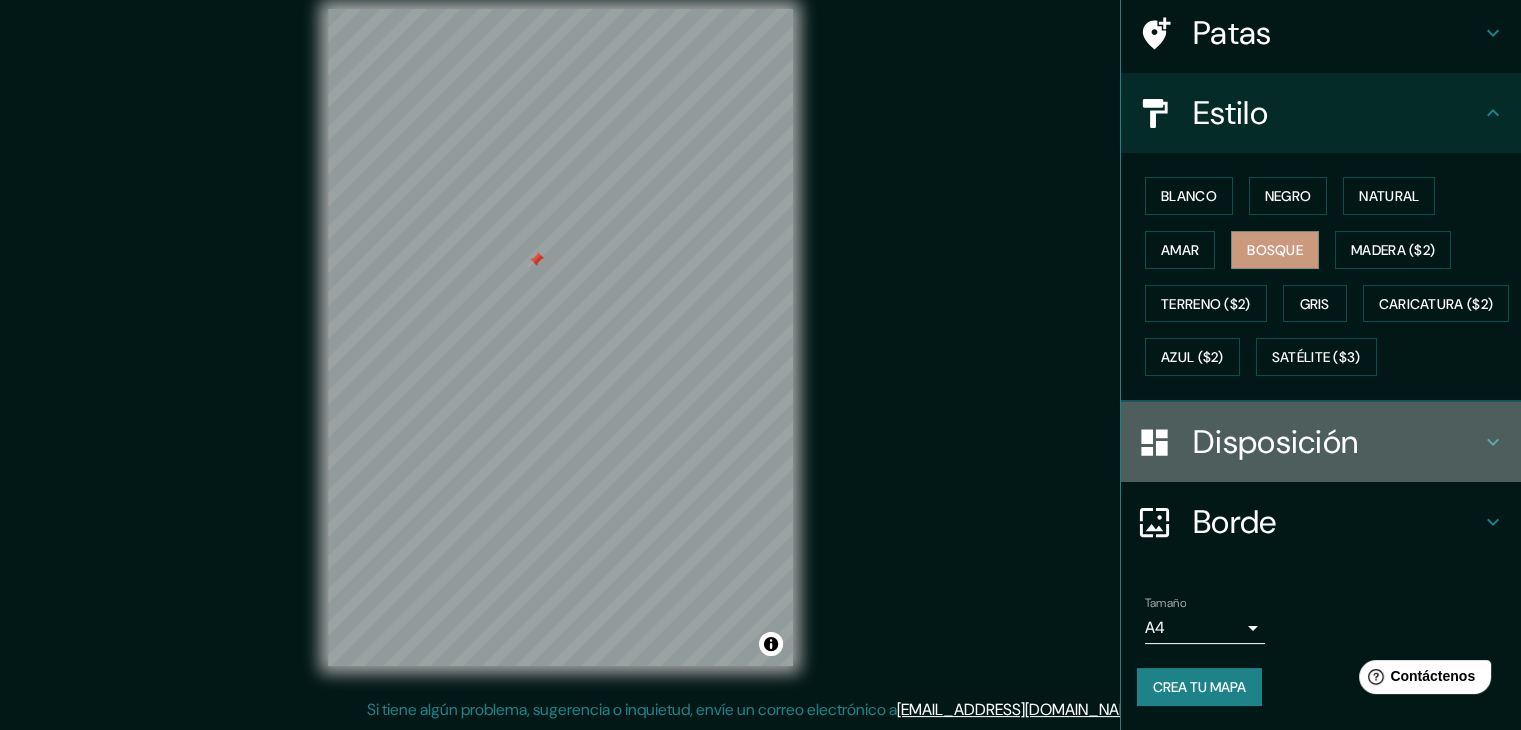 click on "Disposición" at bounding box center [1275, 442] 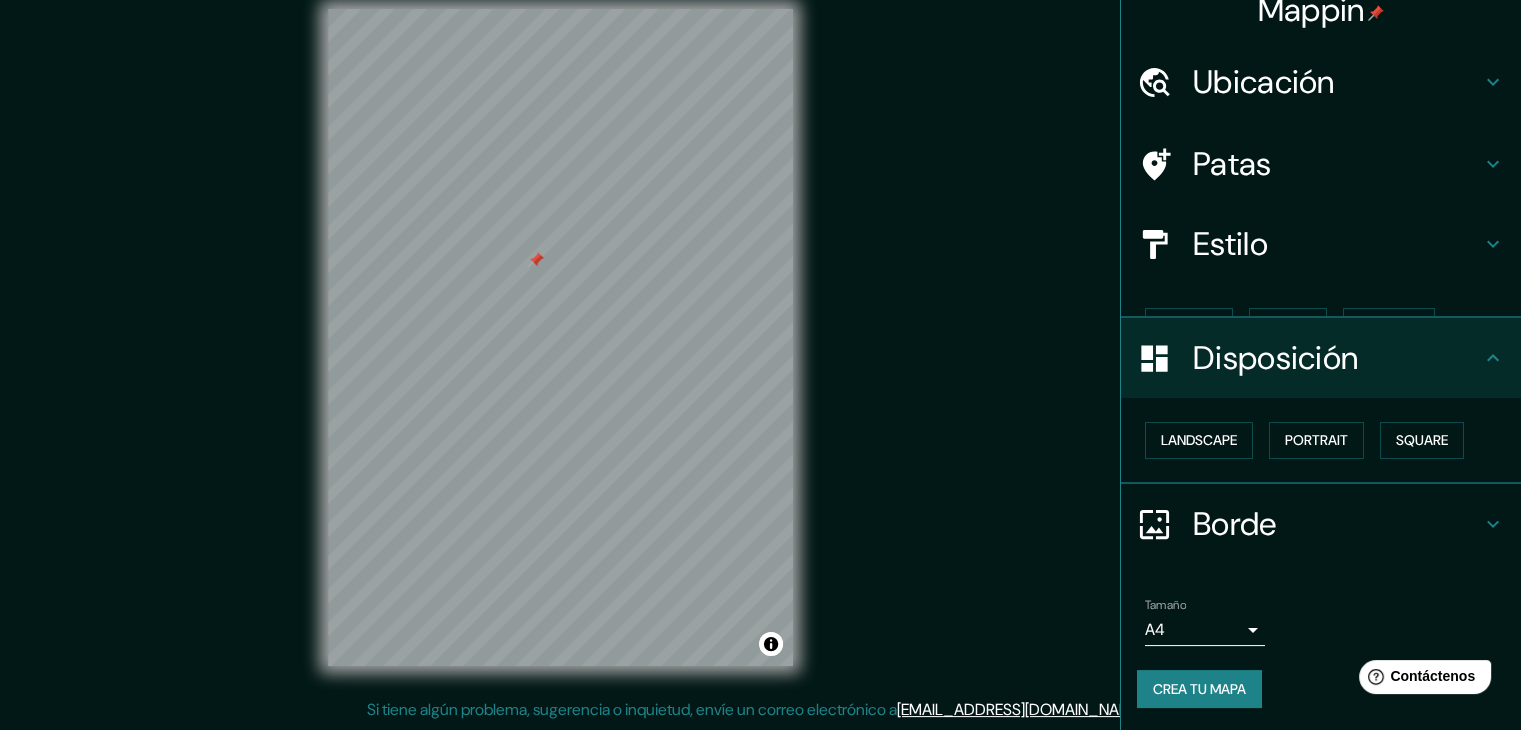 scroll, scrollTop: 0, scrollLeft: 0, axis: both 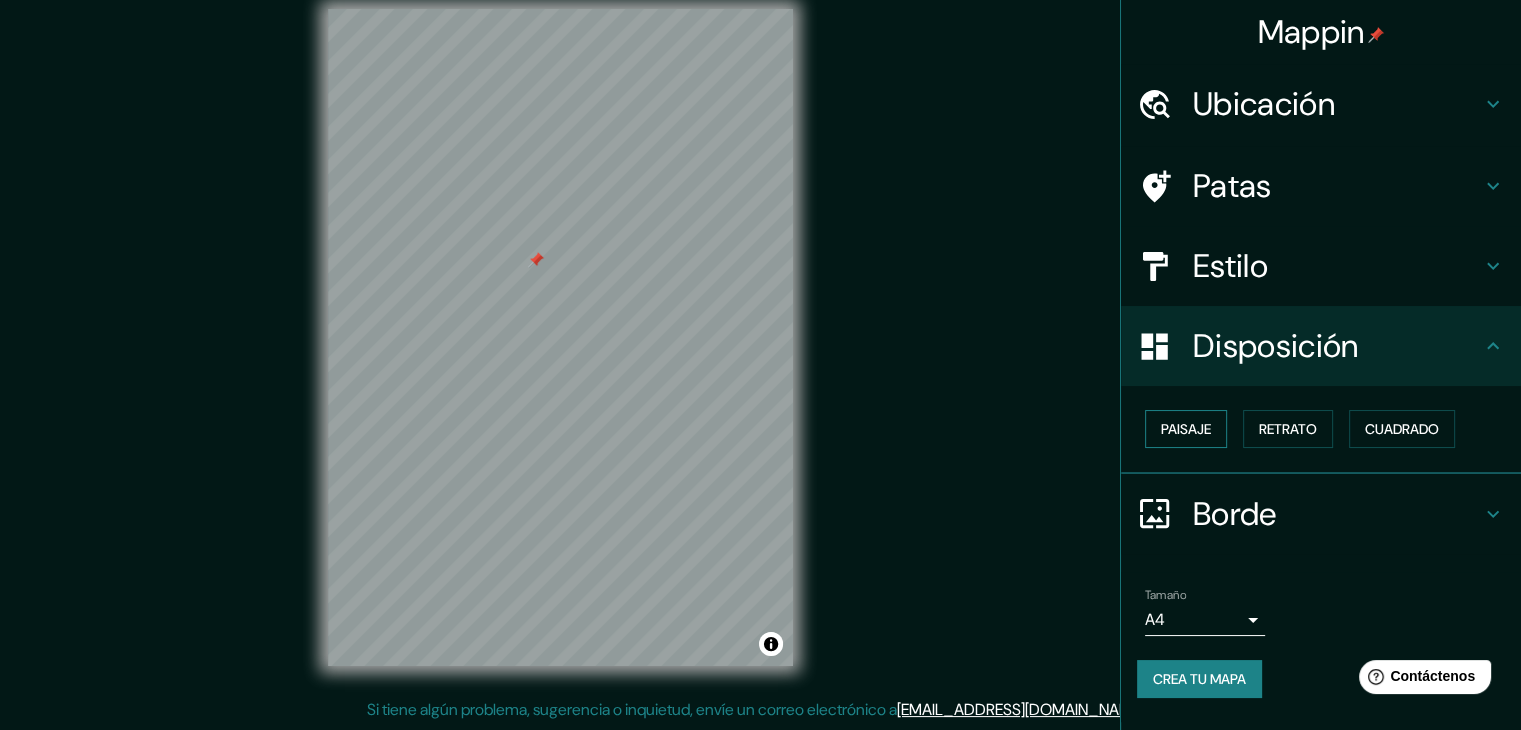 click on "Paisaje" at bounding box center (1186, 429) 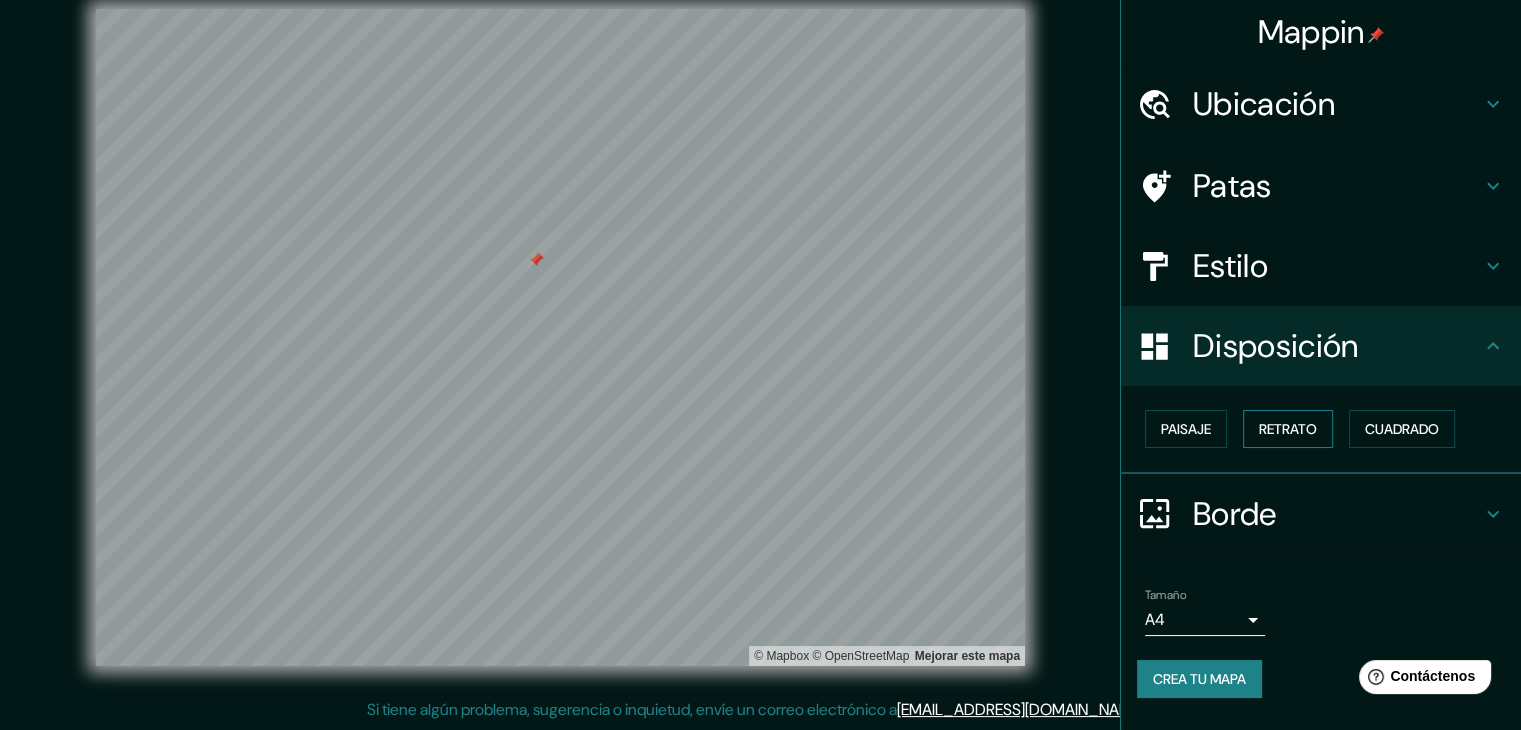 click on "Retrato" at bounding box center (1288, 429) 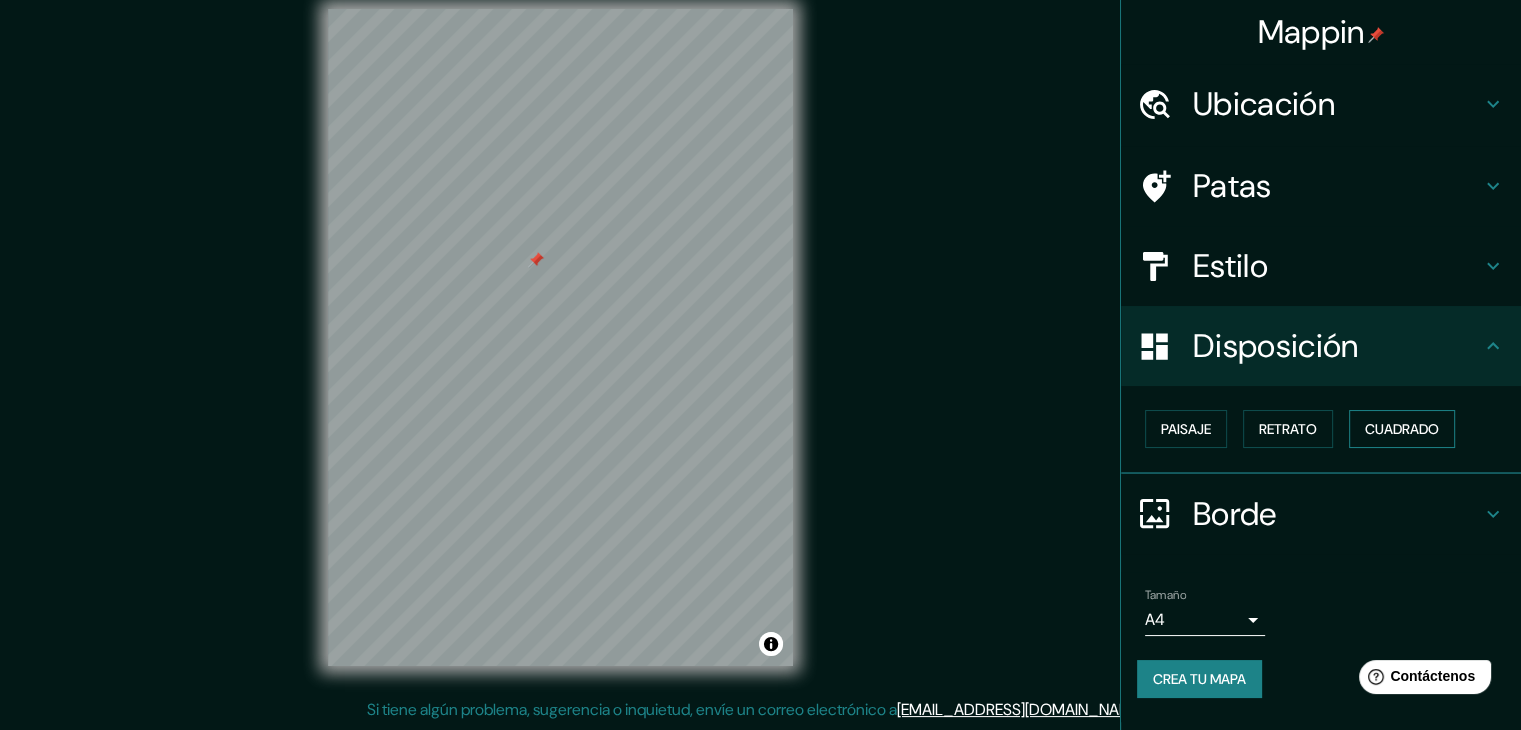 click on "Cuadrado" at bounding box center (1402, 429) 